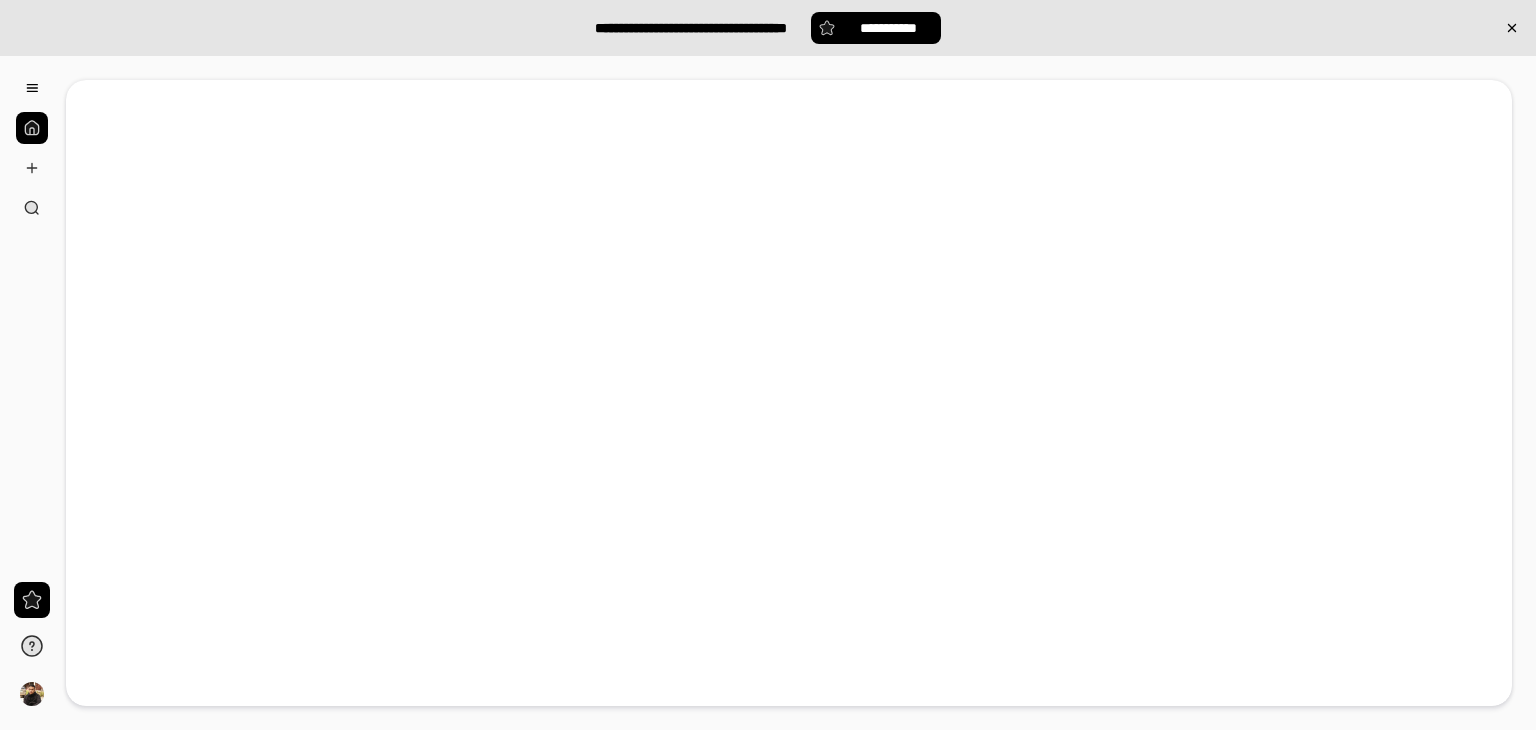 scroll, scrollTop: 0, scrollLeft: 0, axis: both 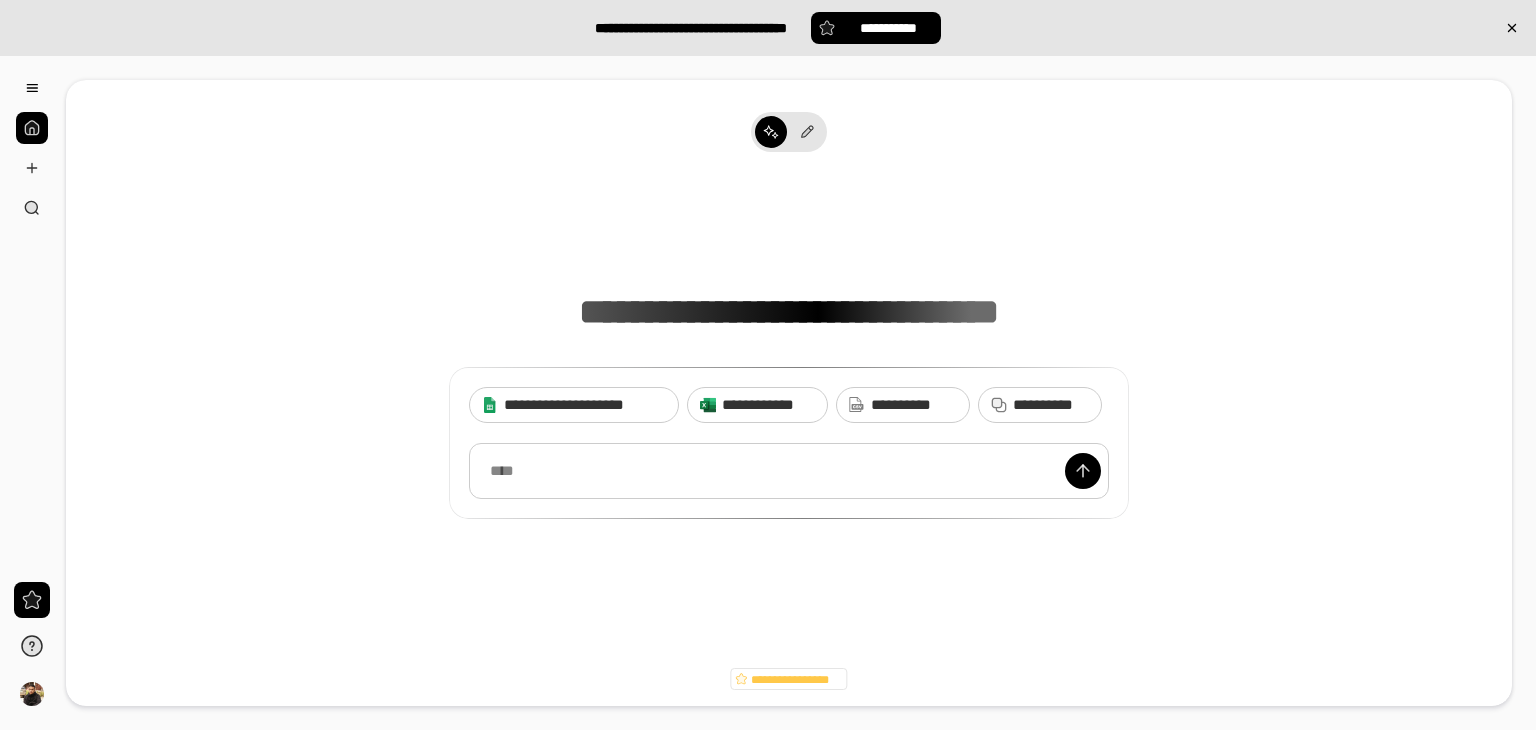 click at bounding box center [789, 471] 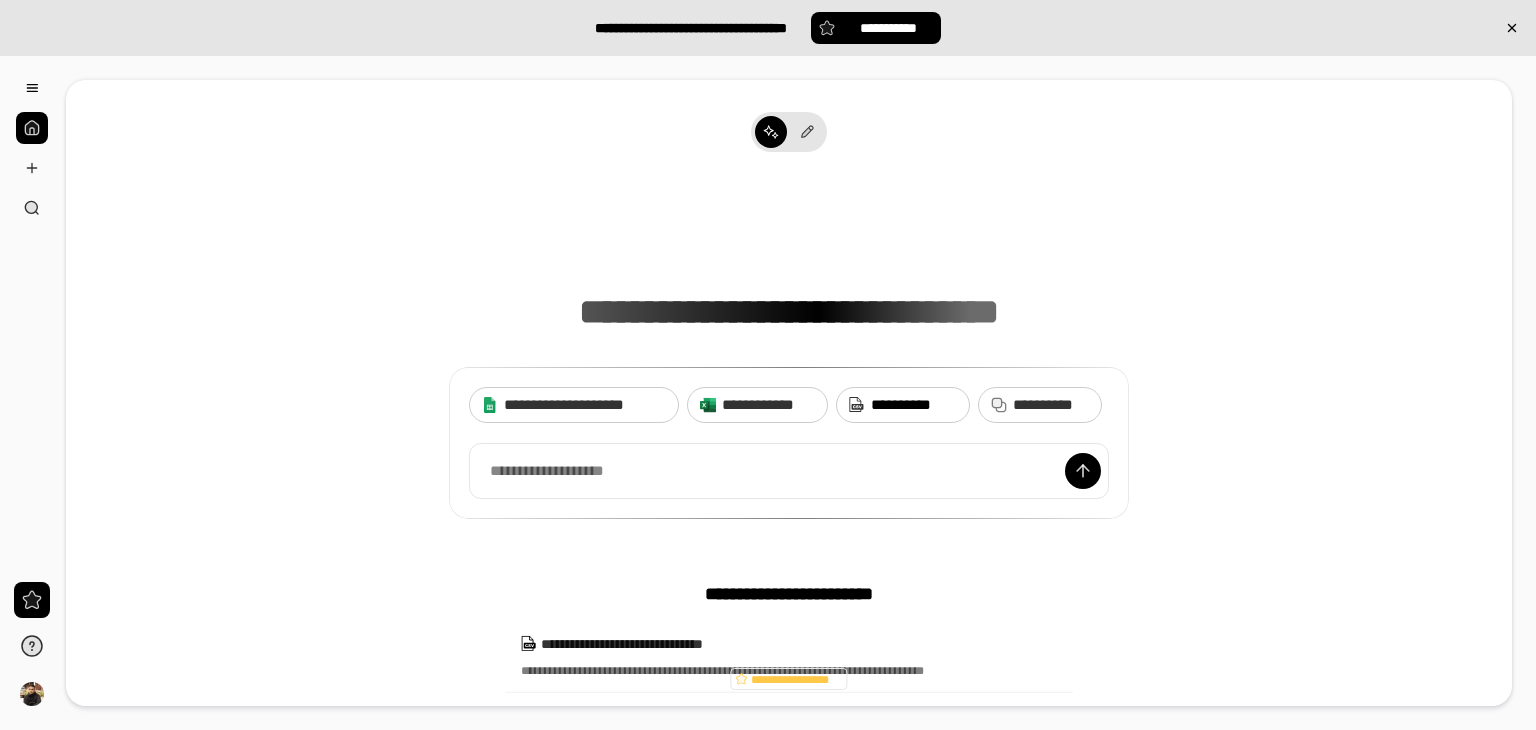click on "**********" at bounding box center [914, 405] 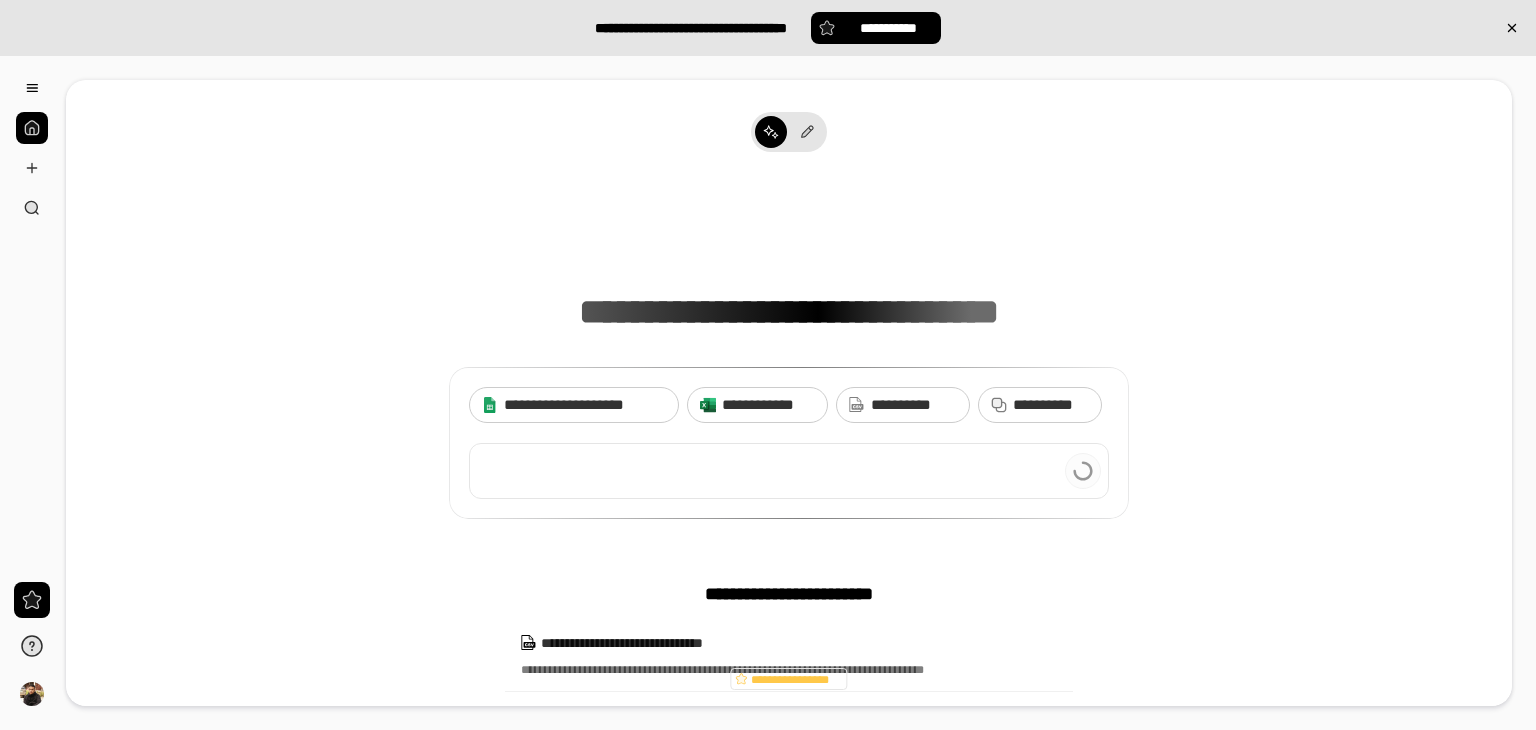 click at bounding box center (789, 471) 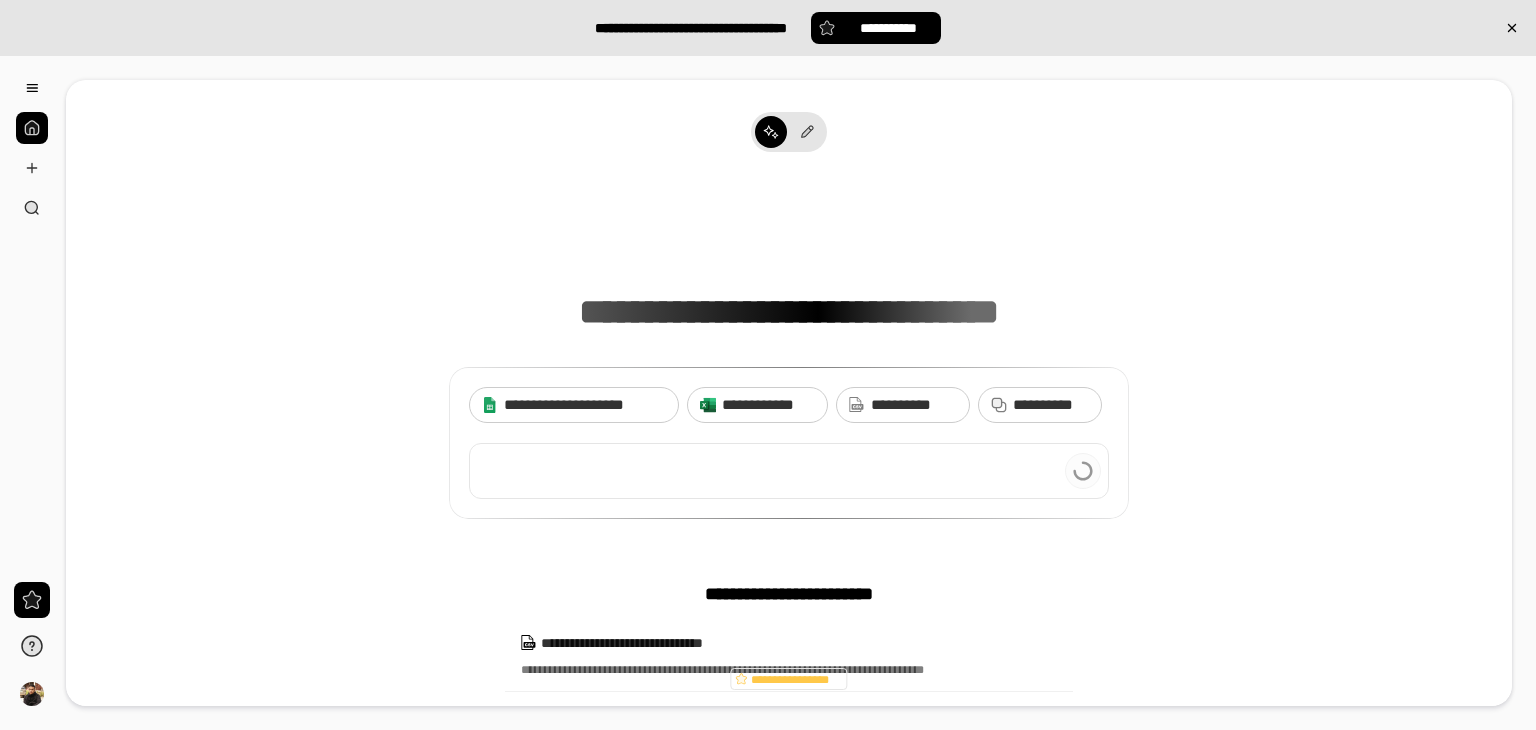 type 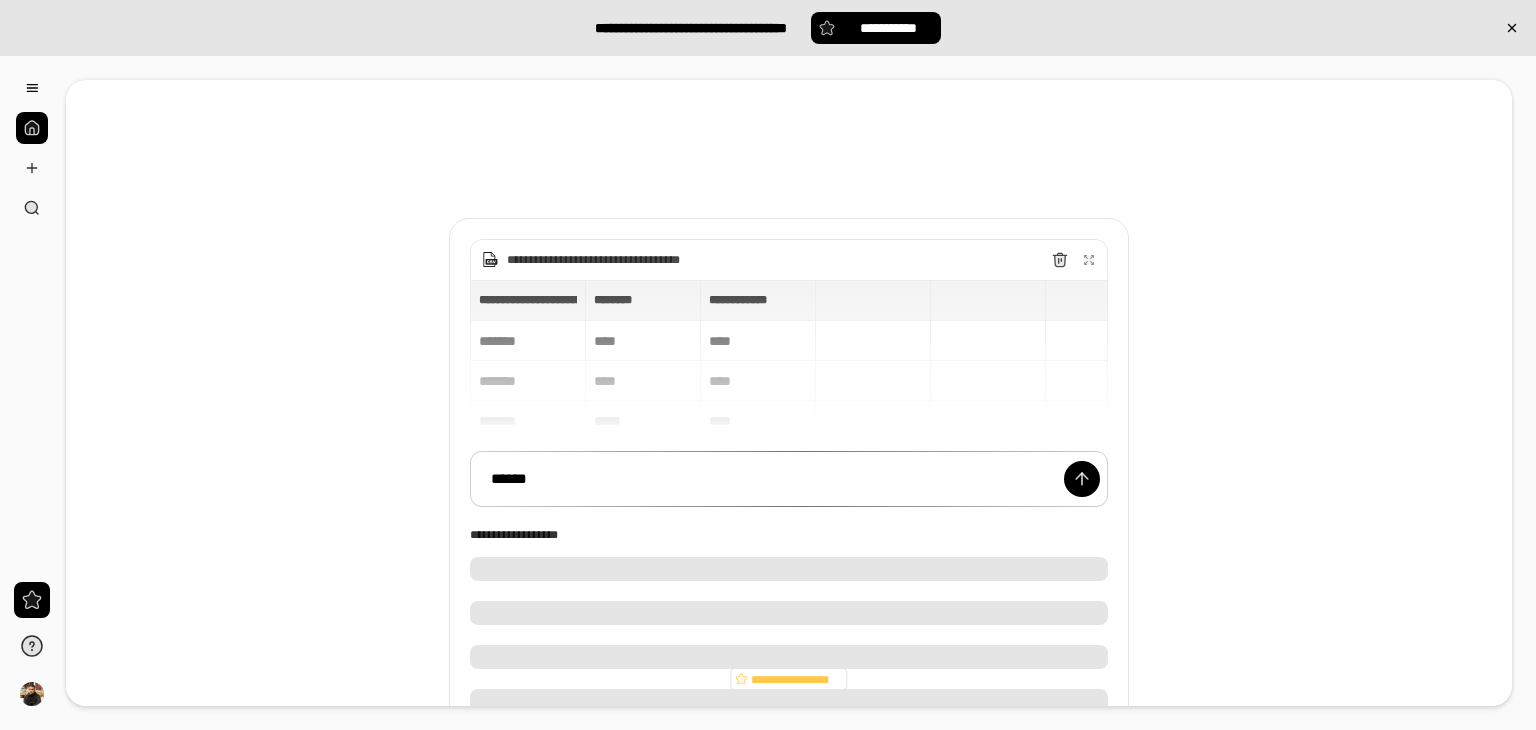 type 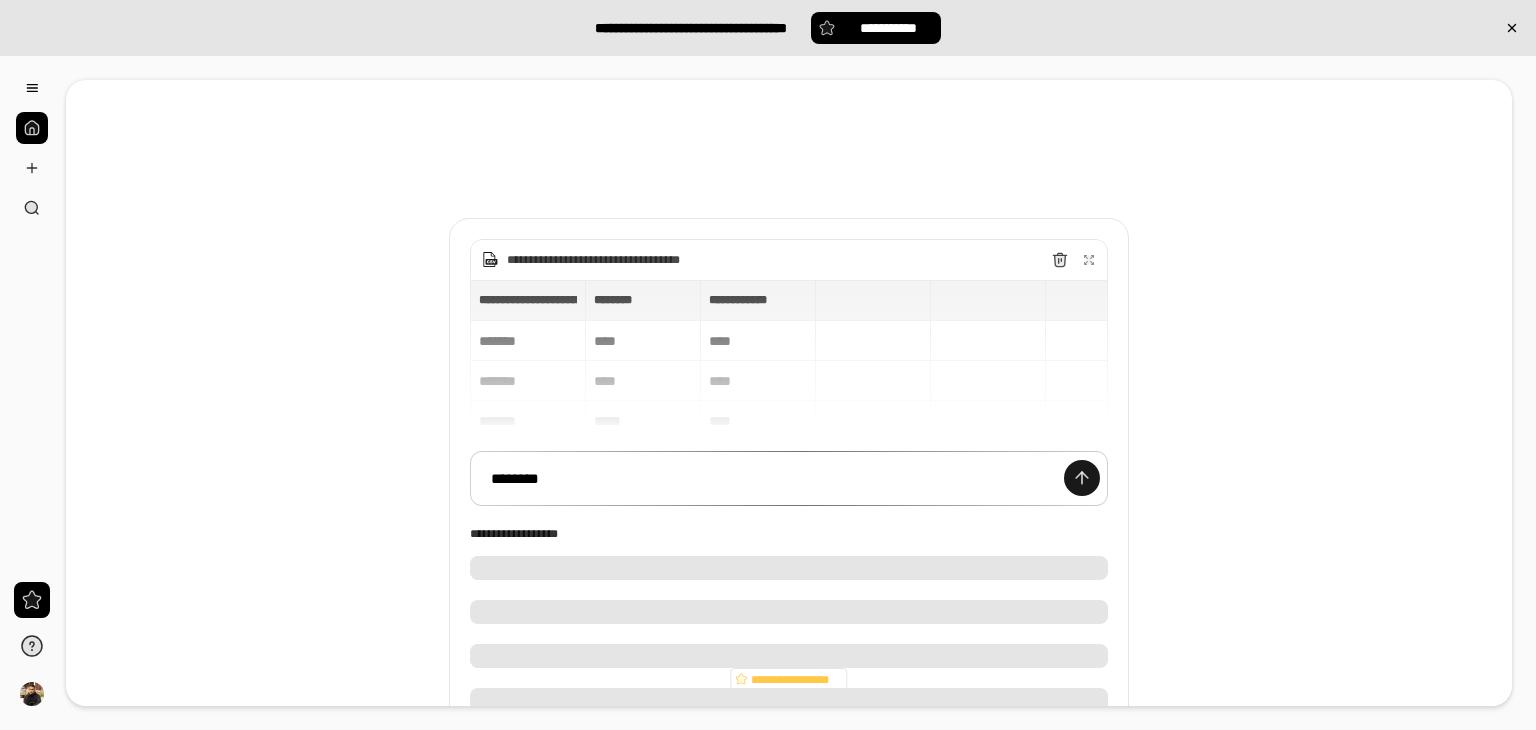 click at bounding box center (1082, 478) 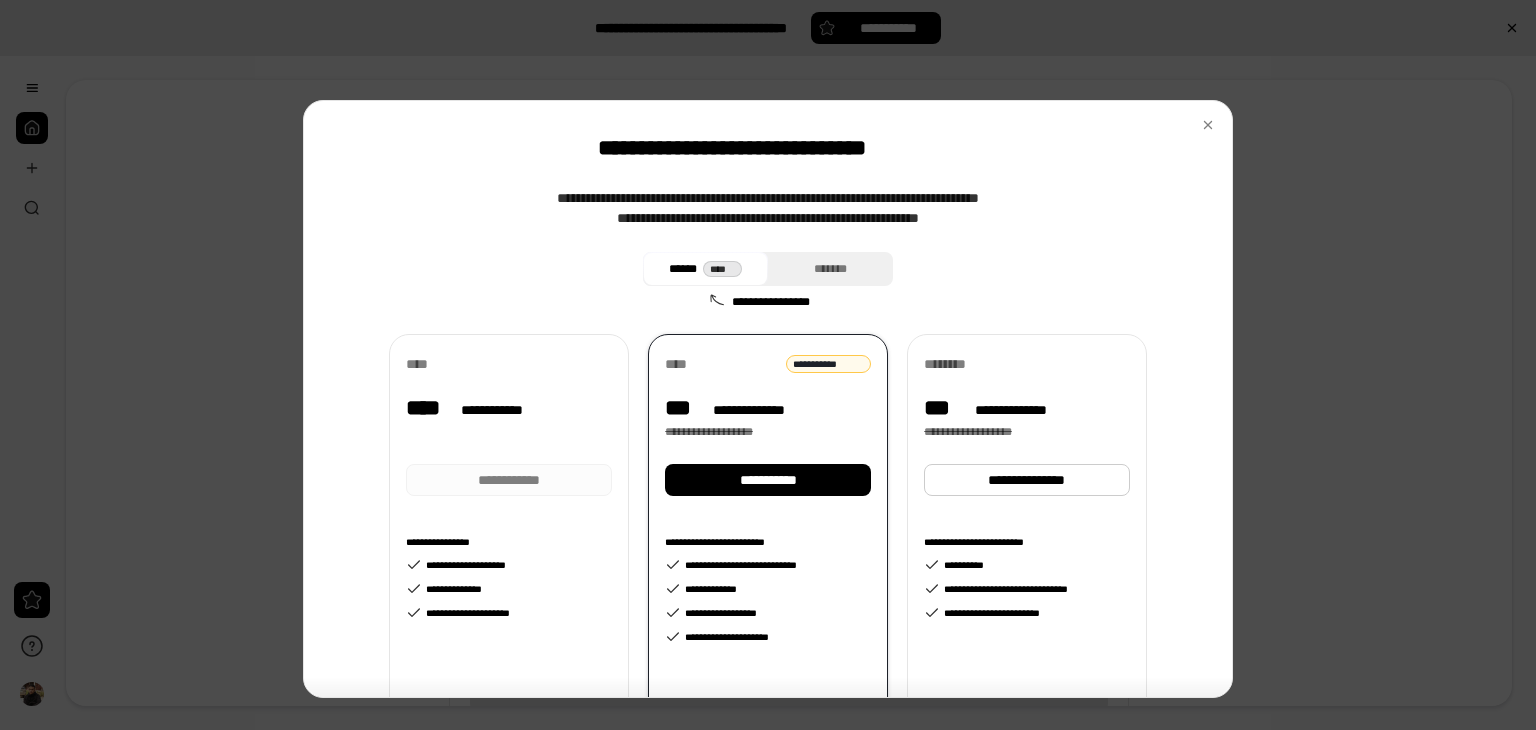 click on "****" at bounding box center [429, 408] 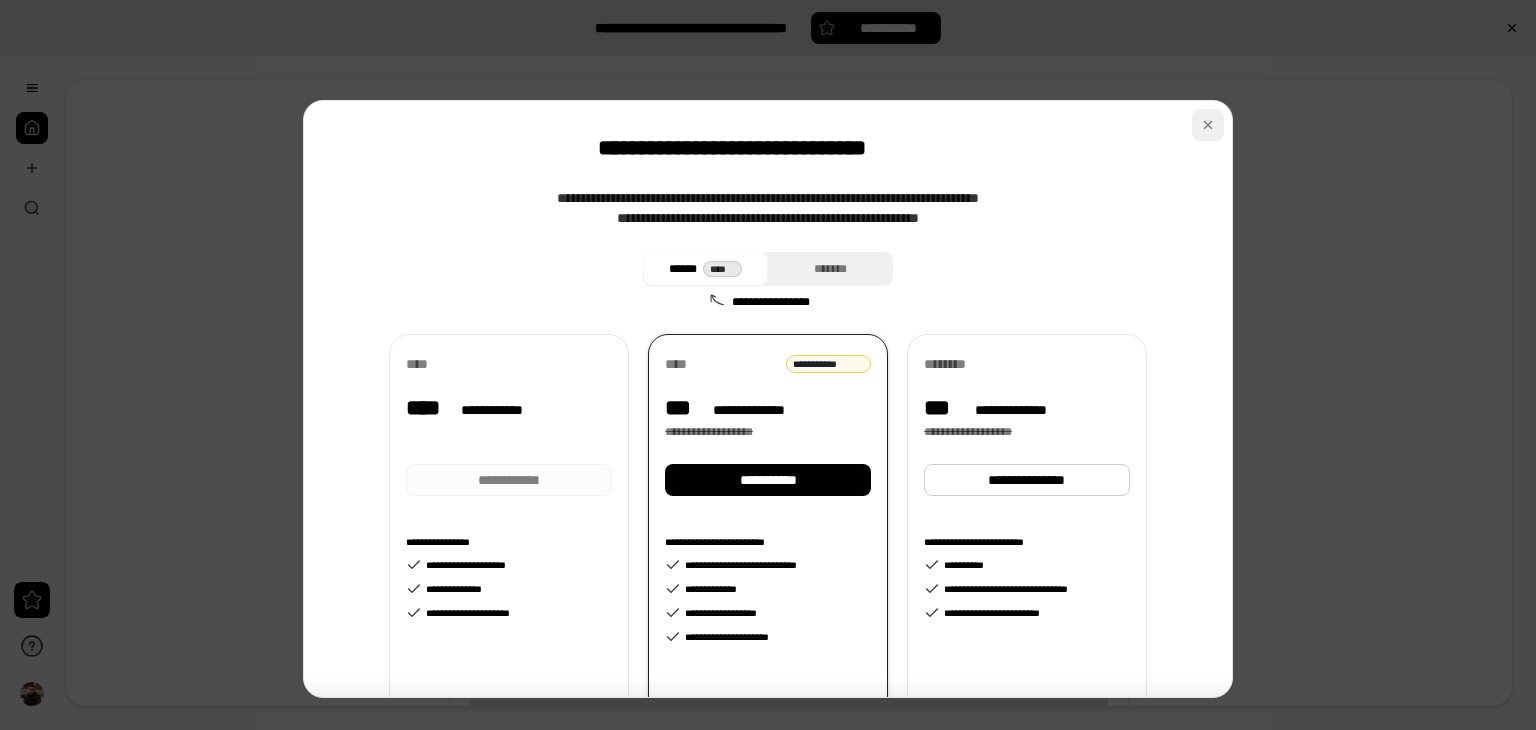 click at bounding box center (1208, 125) 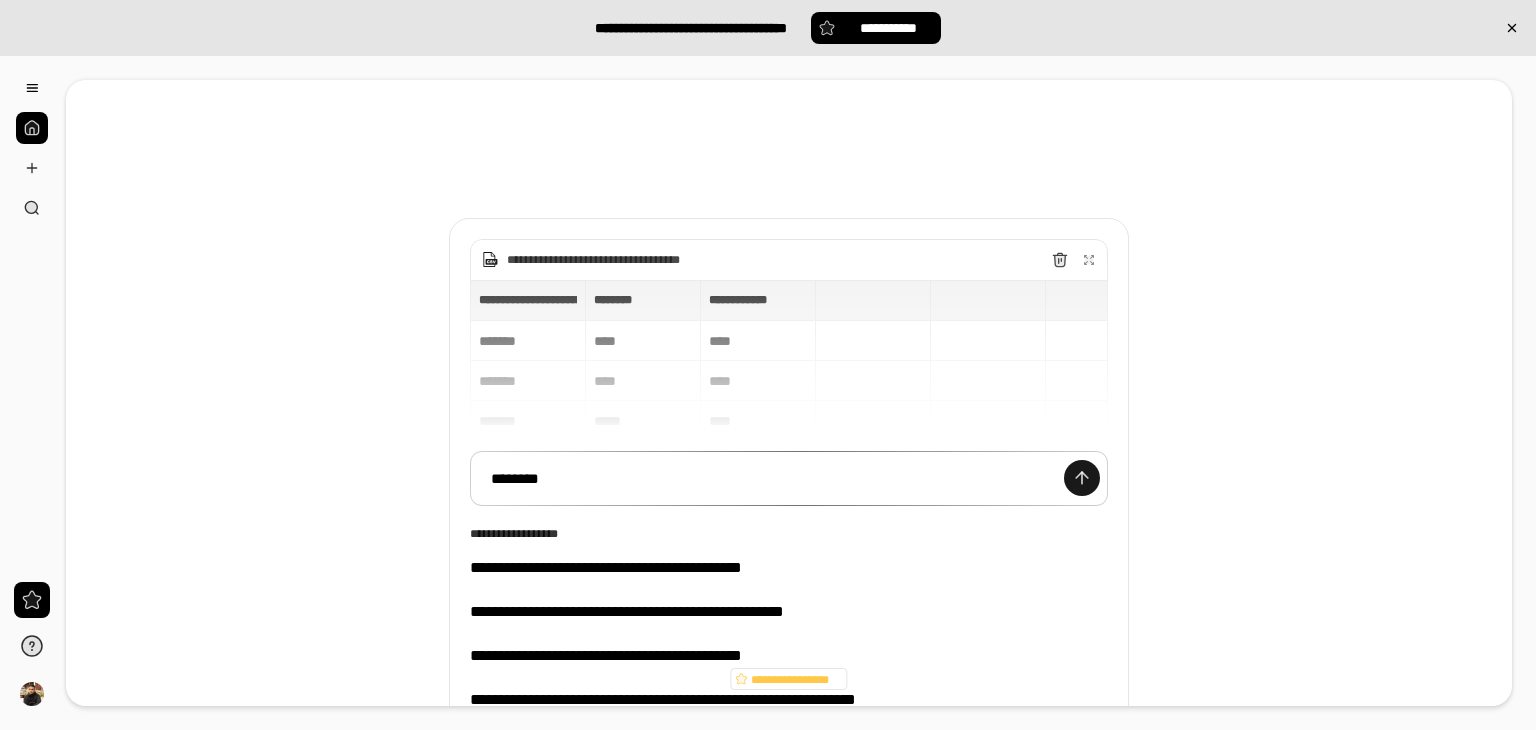 click at bounding box center [1082, 478] 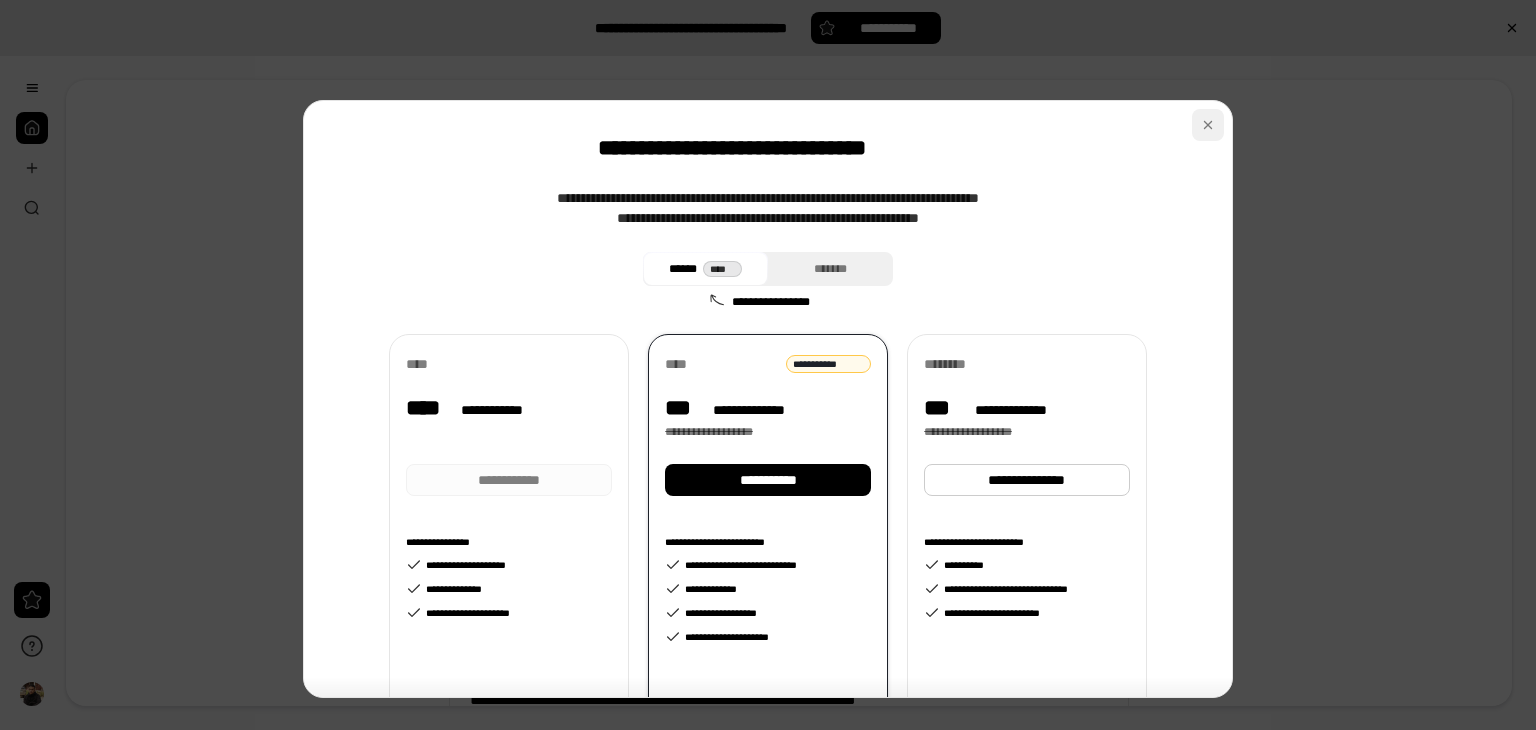 click at bounding box center (1208, 125) 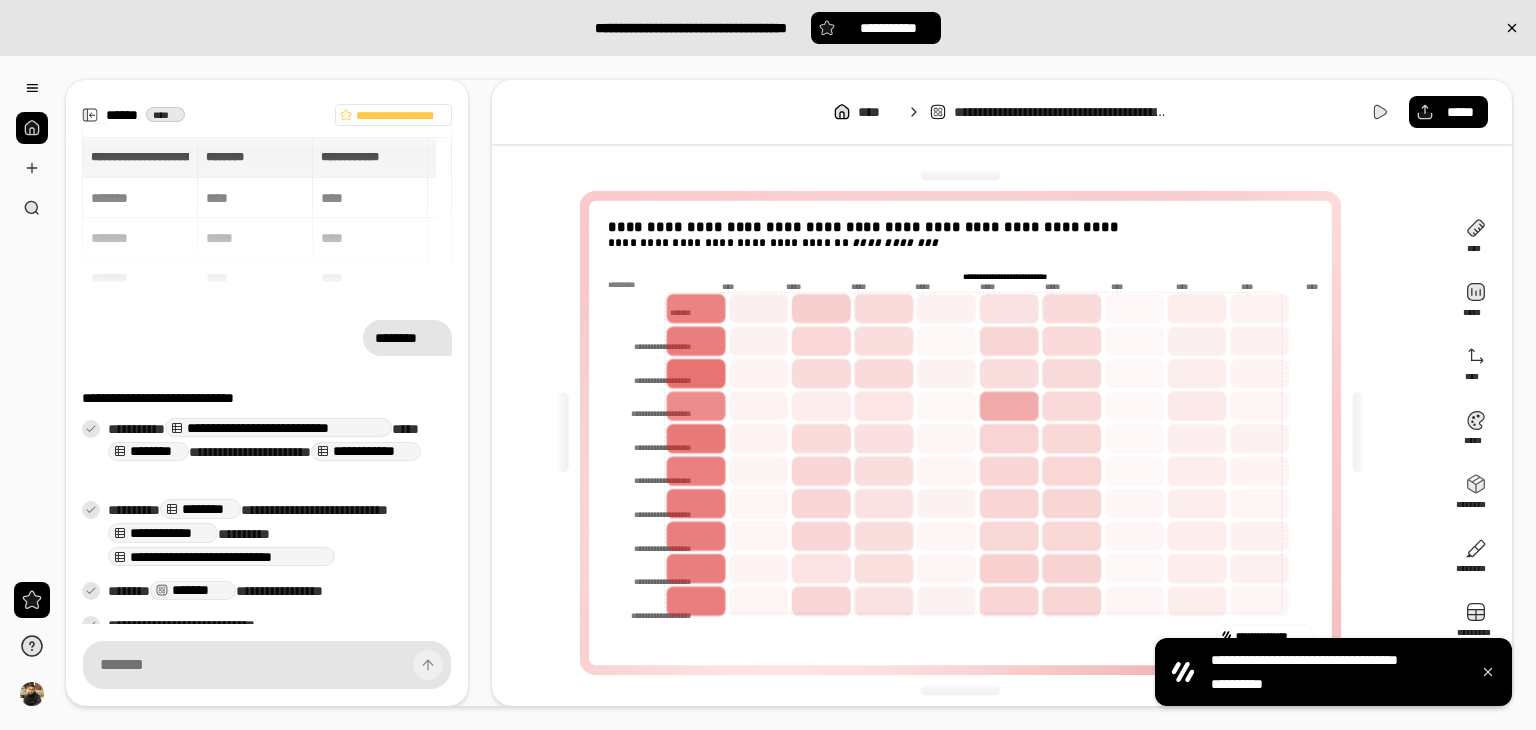 scroll, scrollTop: 58, scrollLeft: 0, axis: vertical 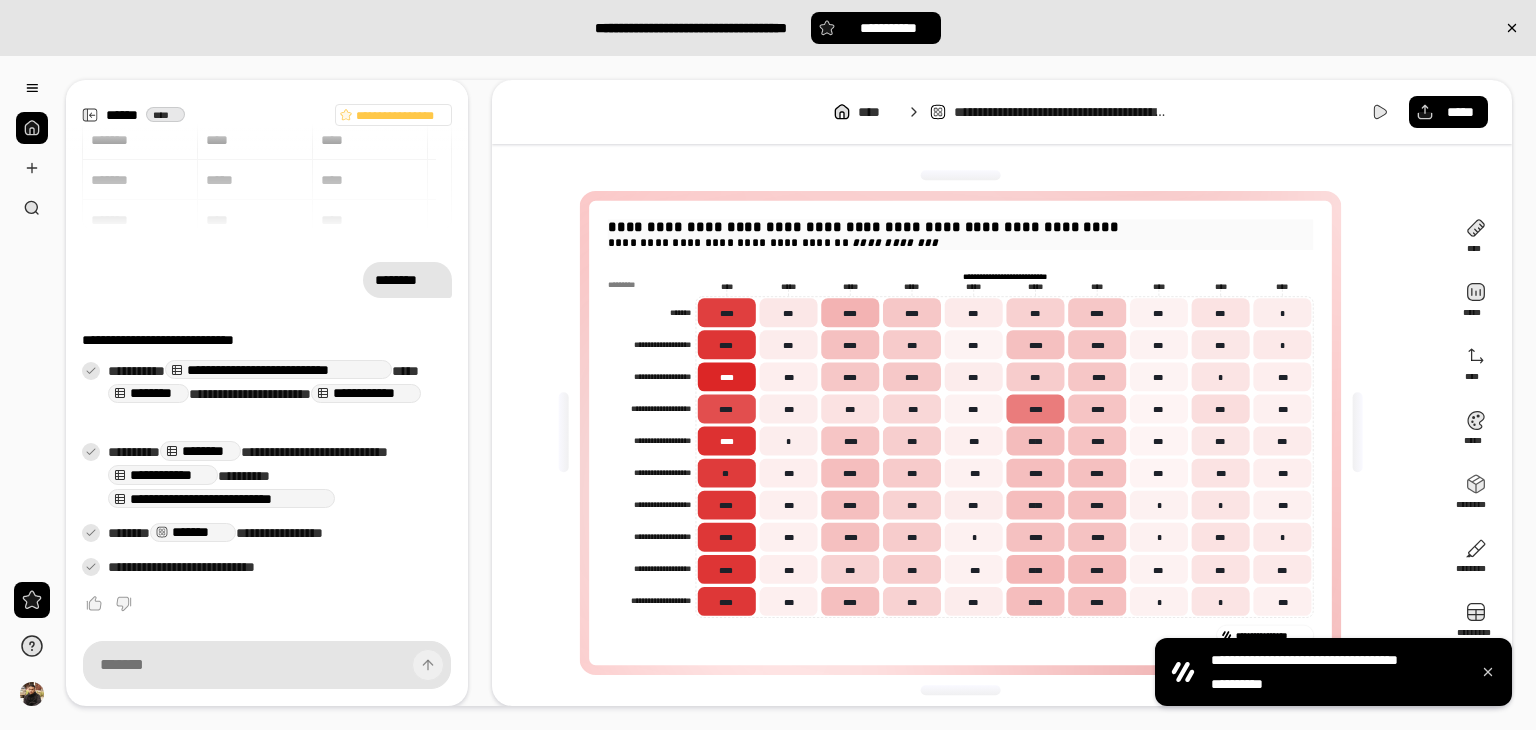 click on "**********" at bounding box center (960, 227) 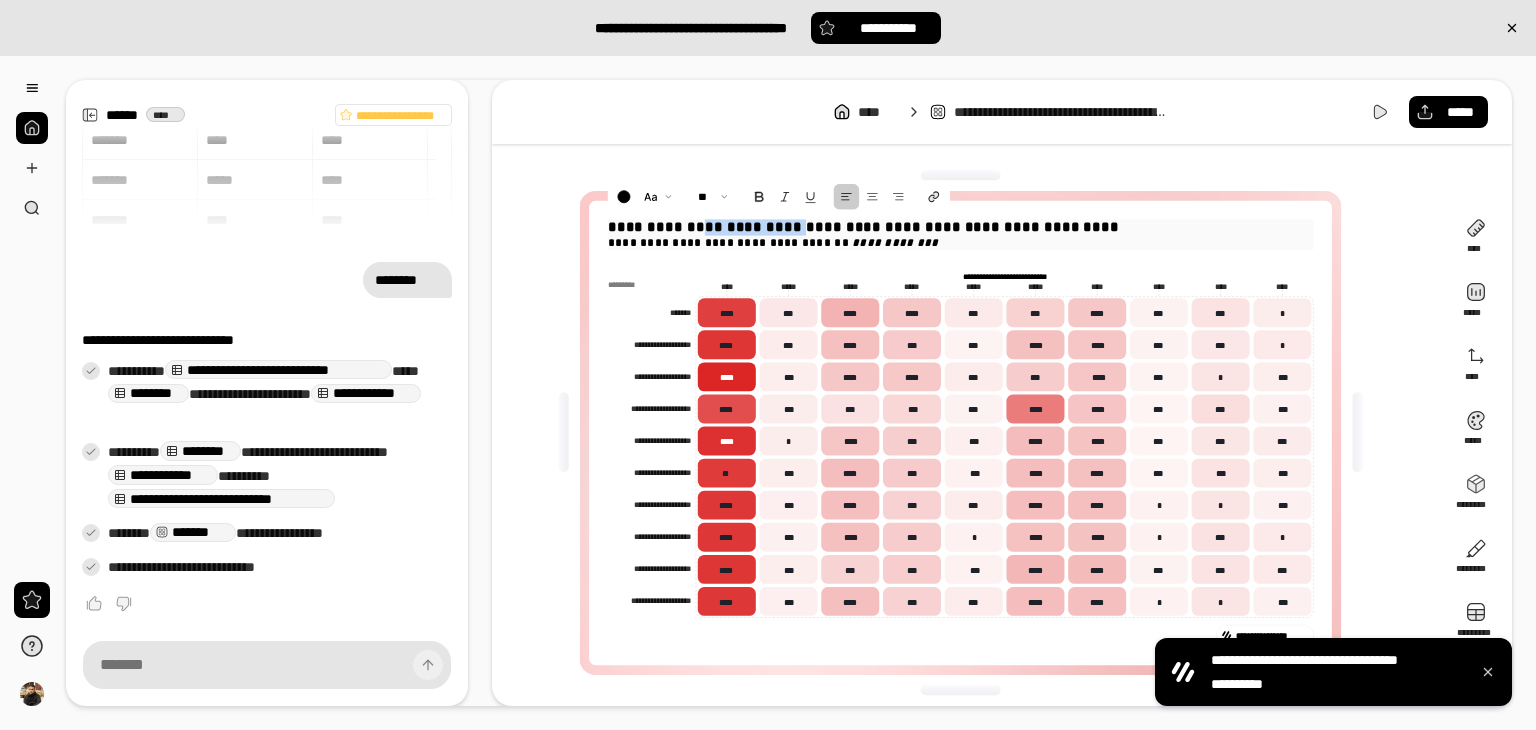 click on "**********" at bounding box center (960, 227) 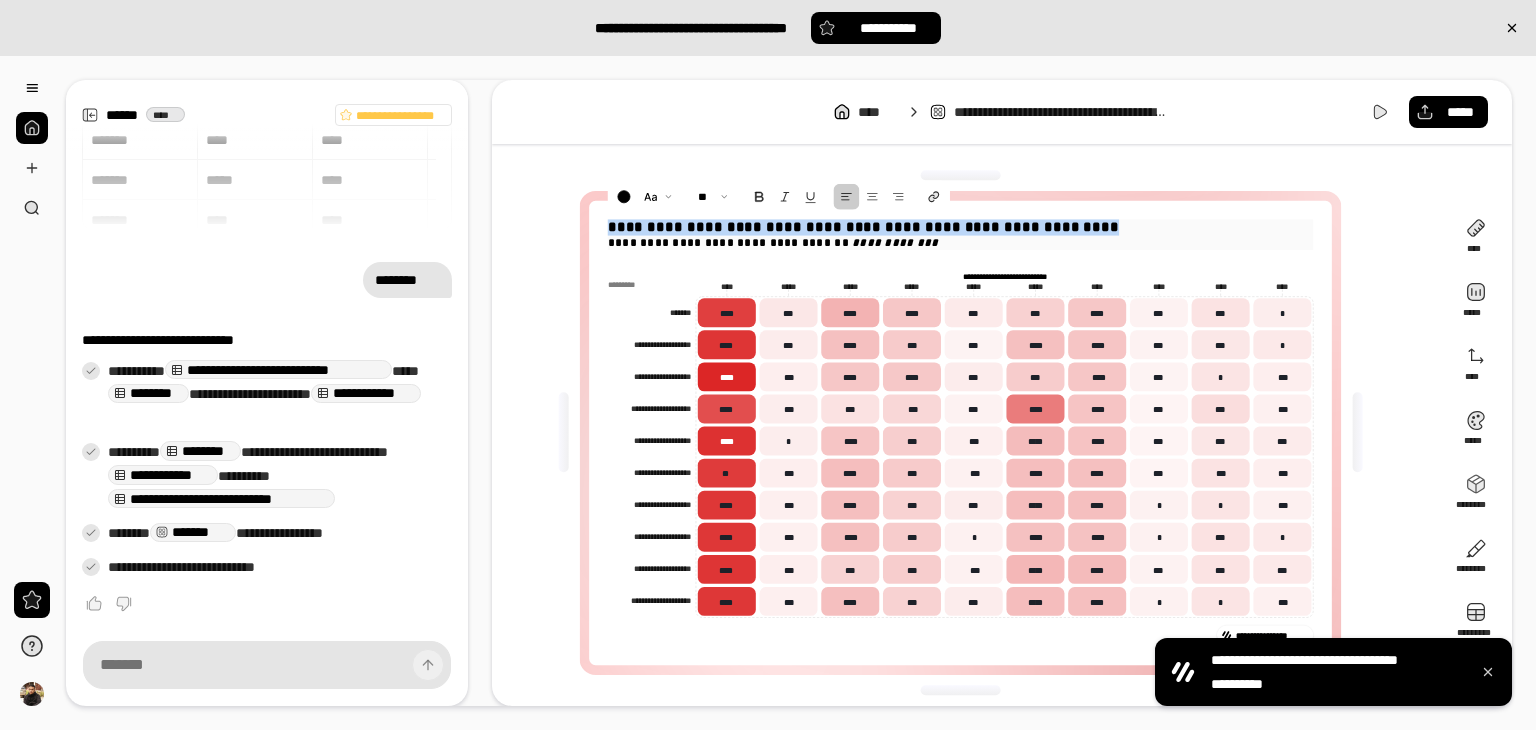 click on "**********" at bounding box center (960, 227) 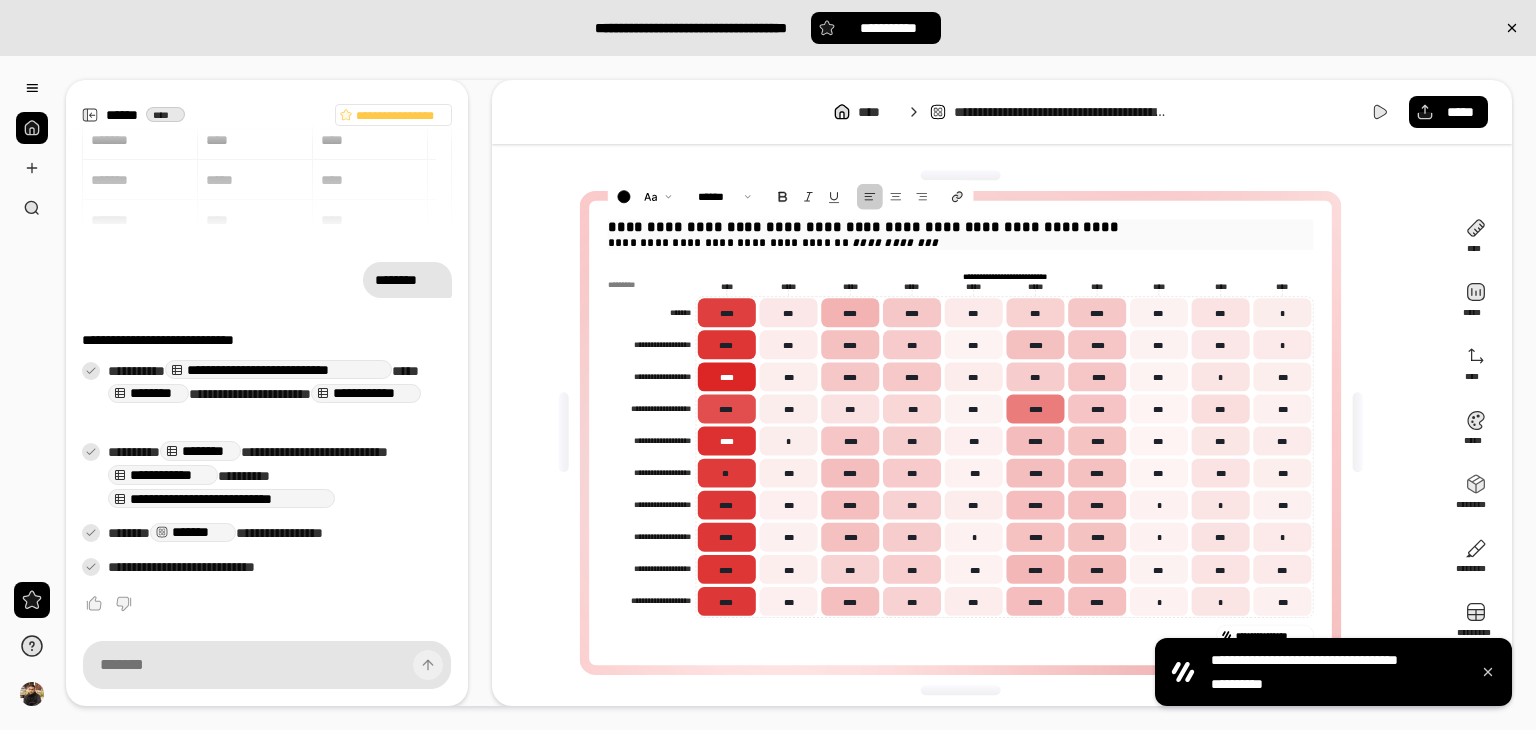 click on "**********" at bounding box center (960, 242) 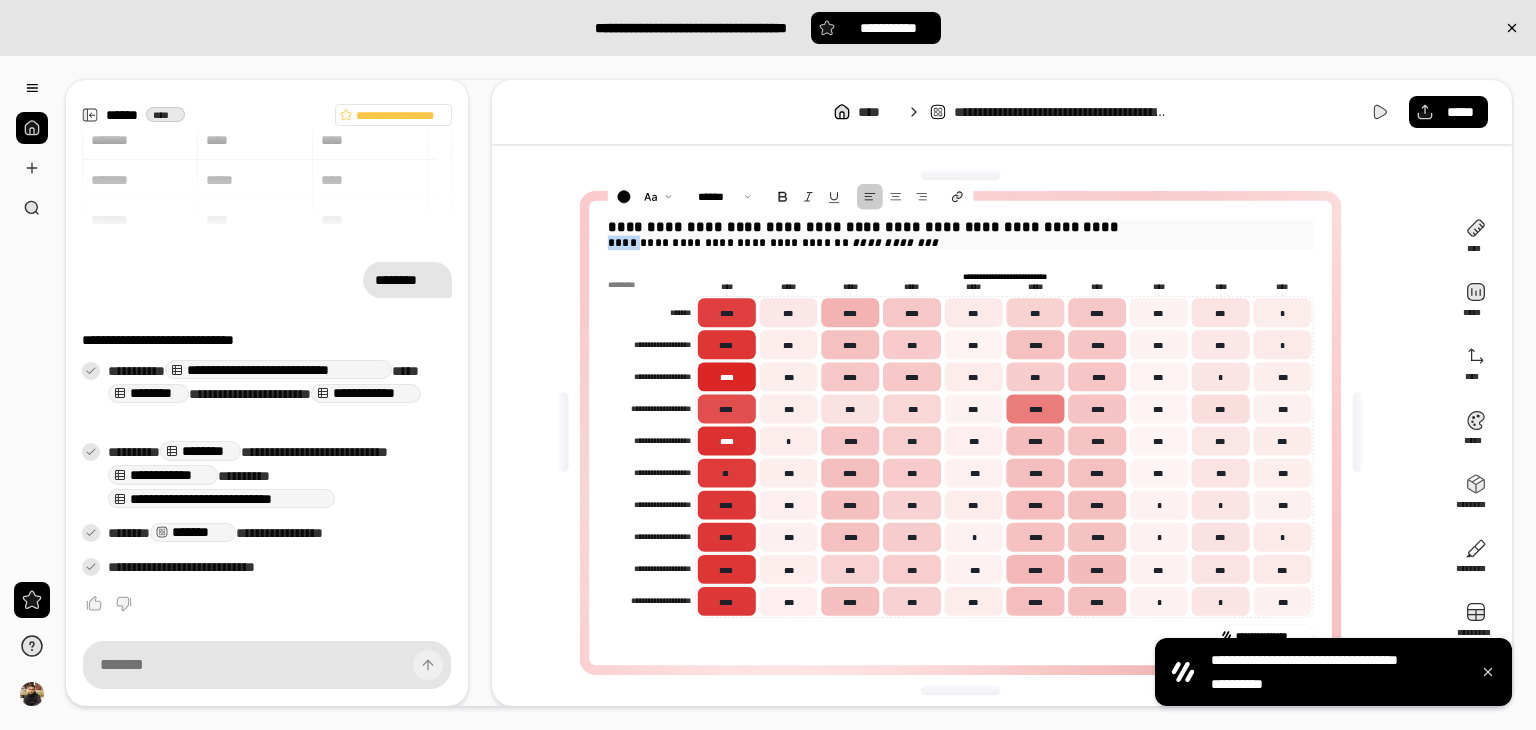 click on "**********" at bounding box center (960, 242) 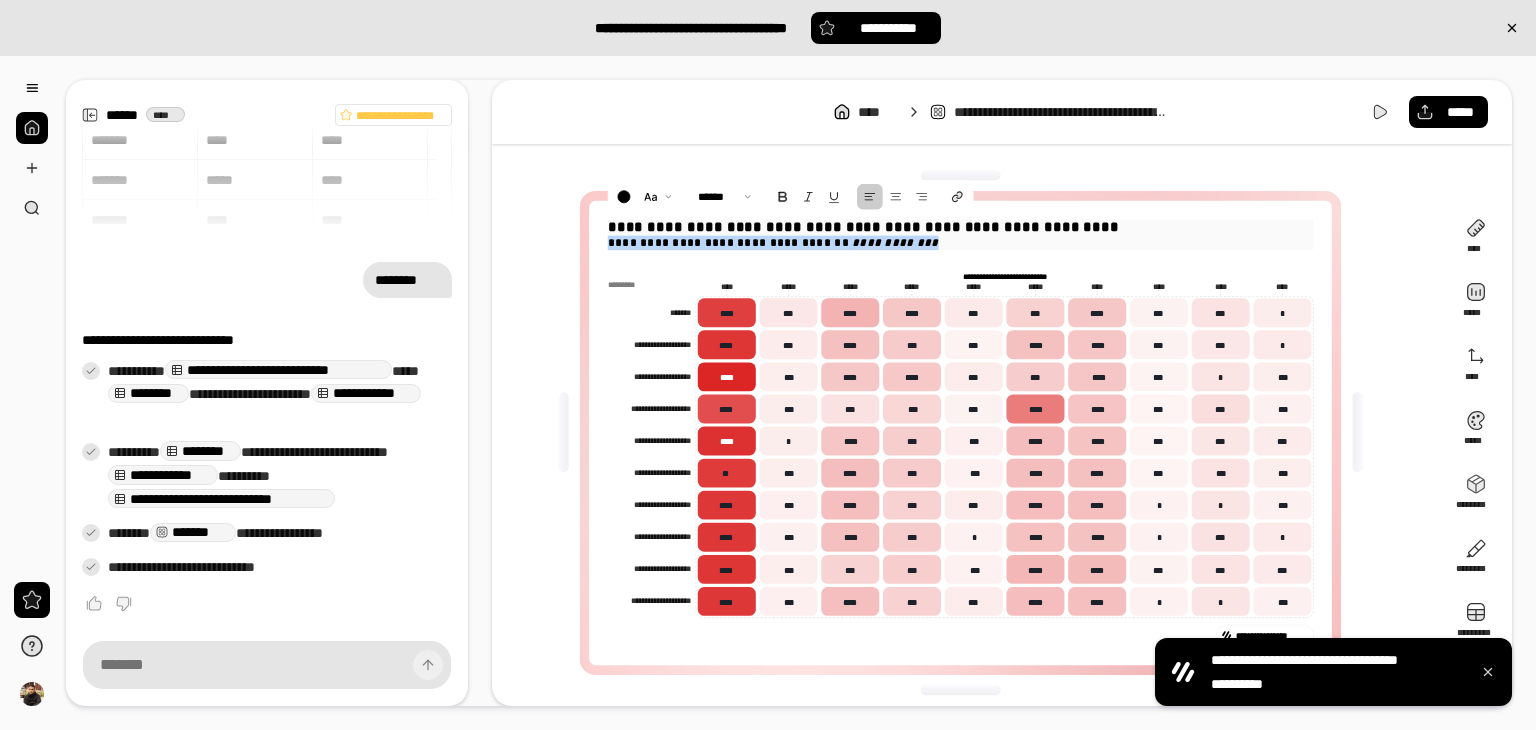 click on "**********" at bounding box center [960, 242] 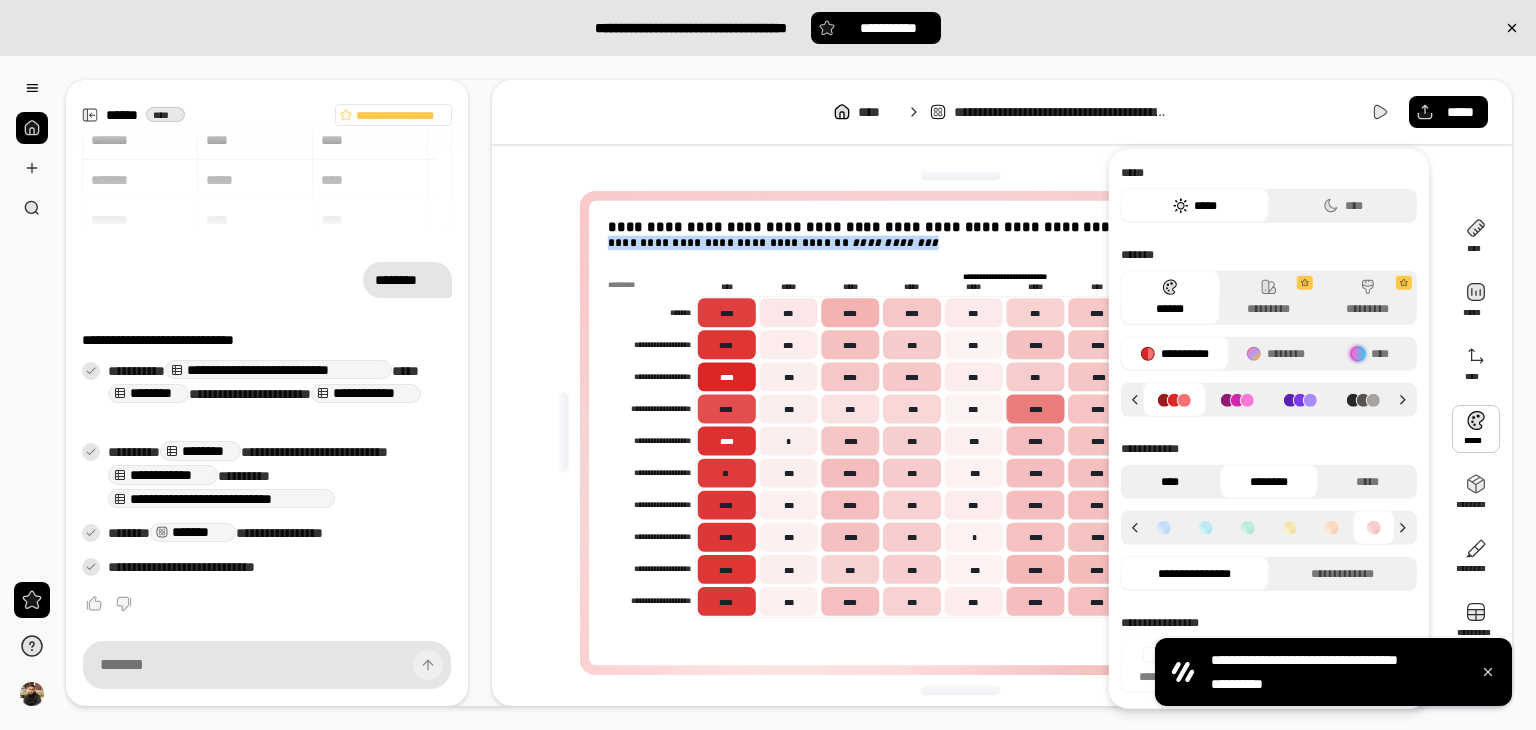 click on "****" at bounding box center [1170, 482] 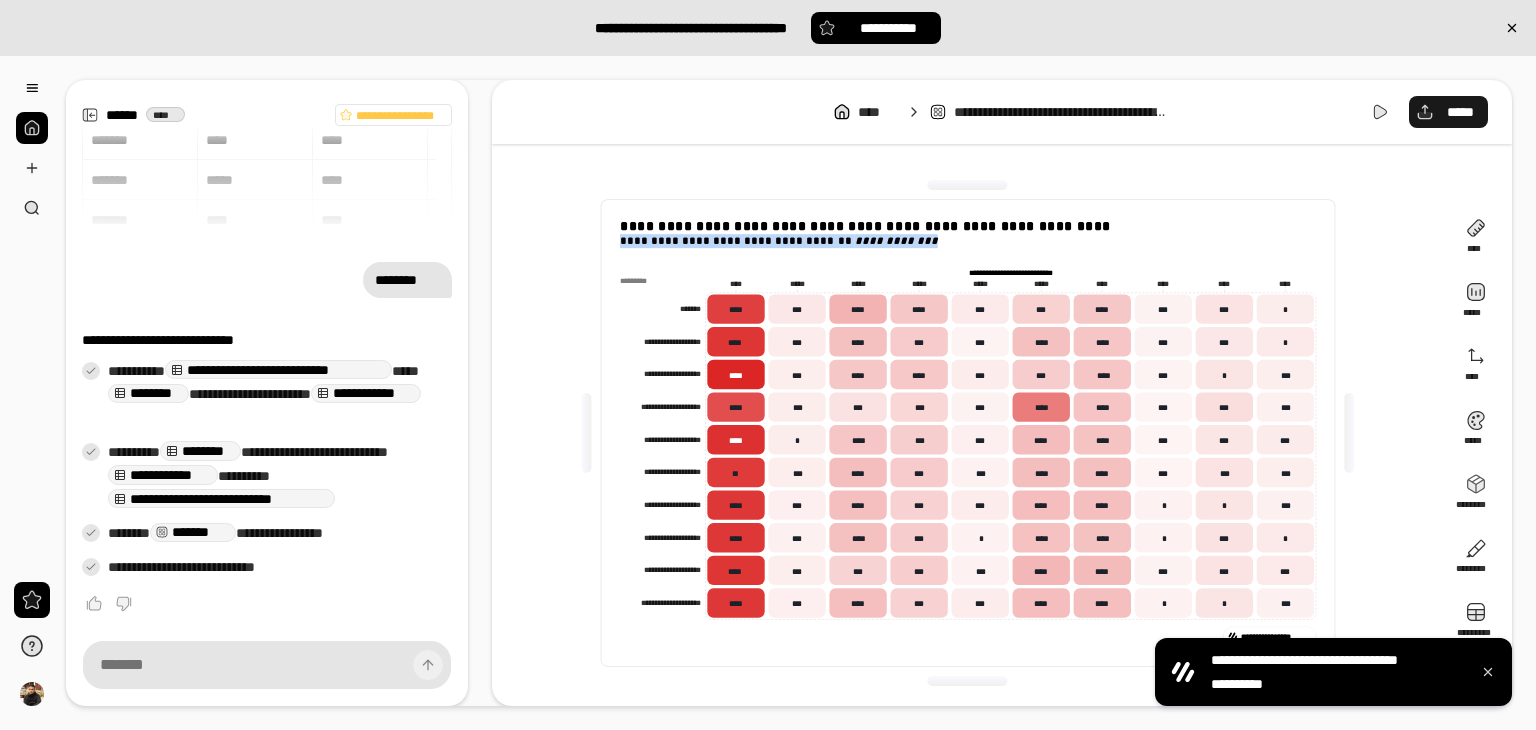 click on "*****" at bounding box center (1448, 112) 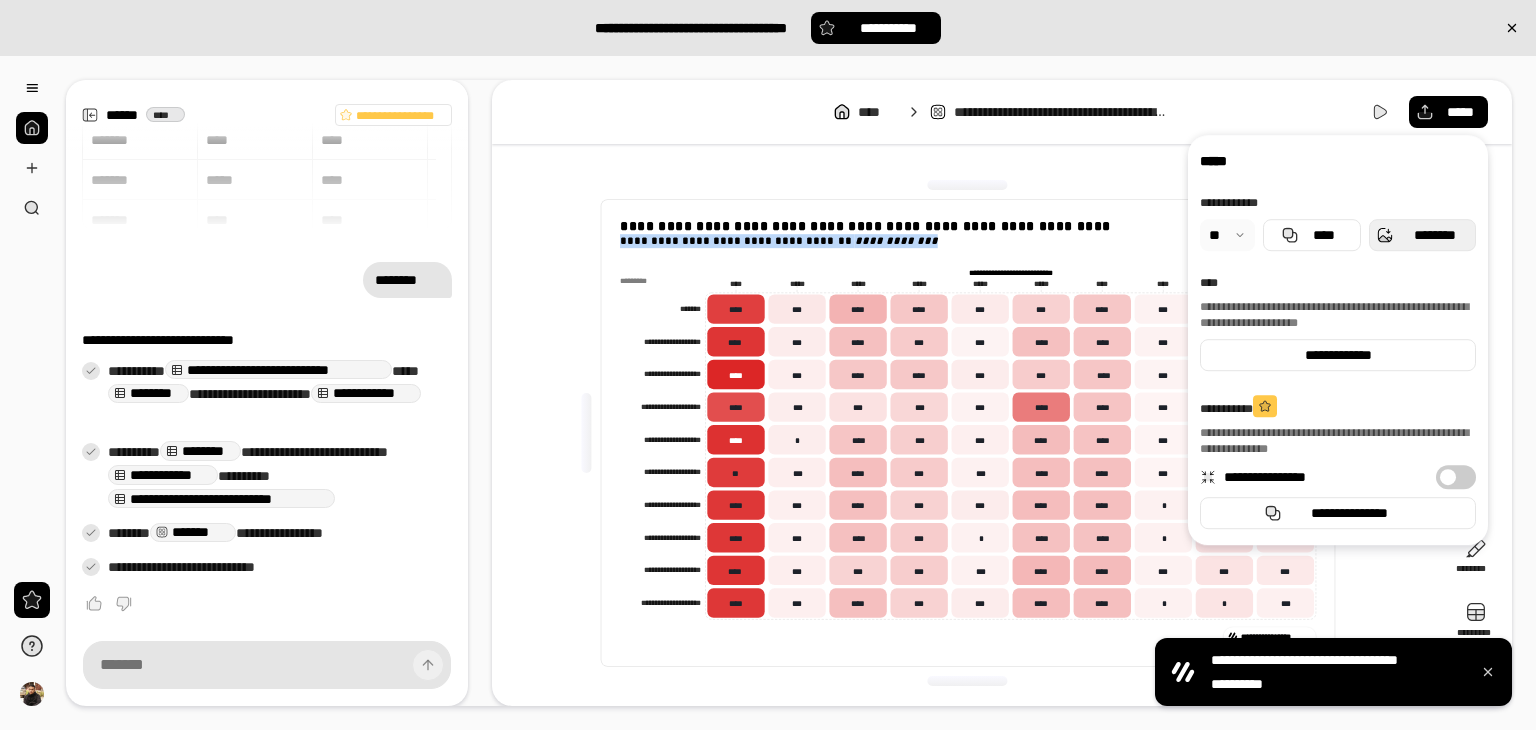 click on "********" at bounding box center [1434, 235] 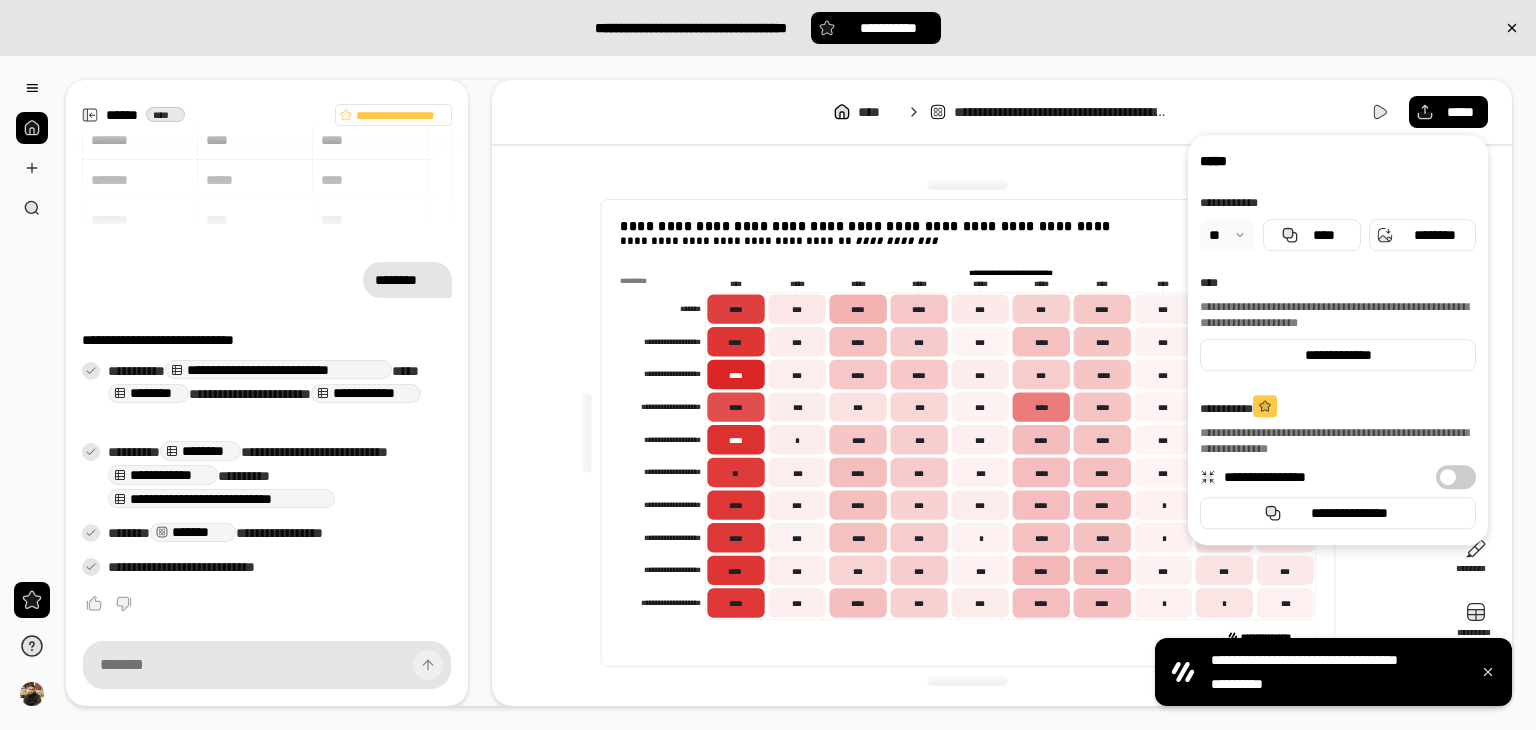 click on "**********" at bounding box center [968, 236] 